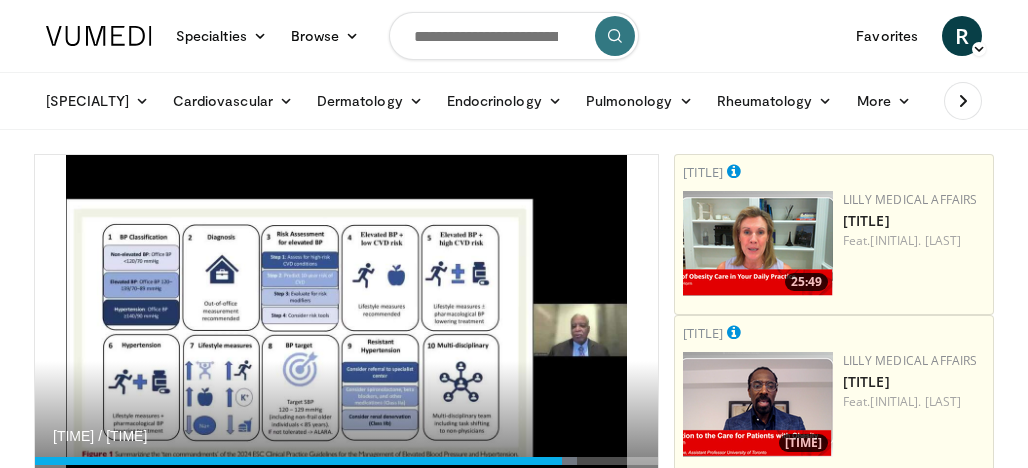 scroll, scrollTop: 100, scrollLeft: 0, axis: vertical 